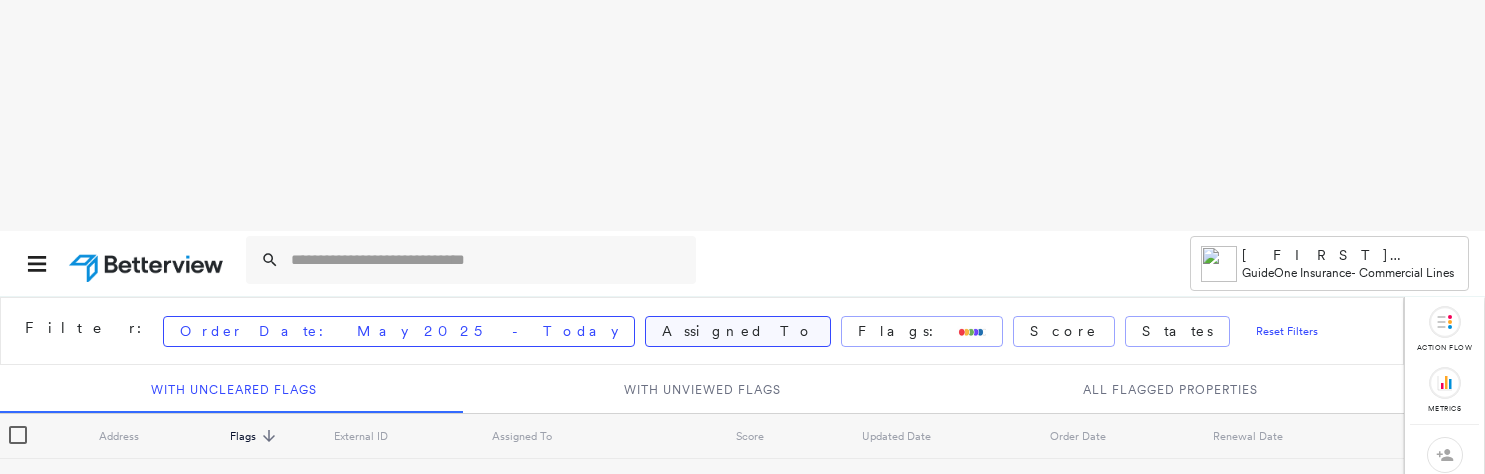 scroll, scrollTop: 0, scrollLeft: 0, axis: both 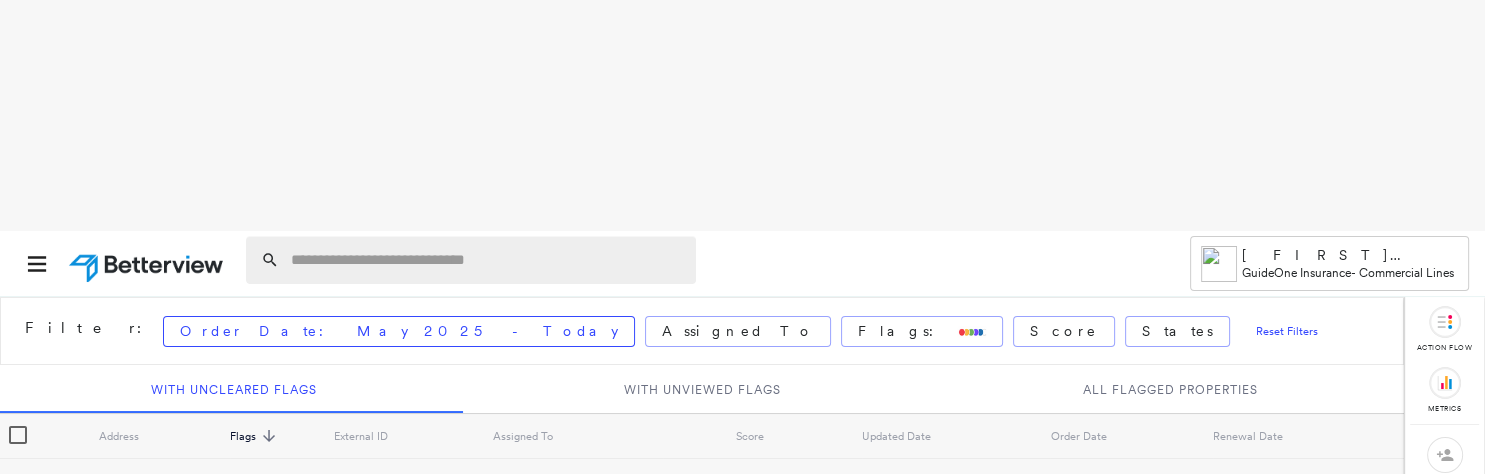 click at bounding box center [487, 260] 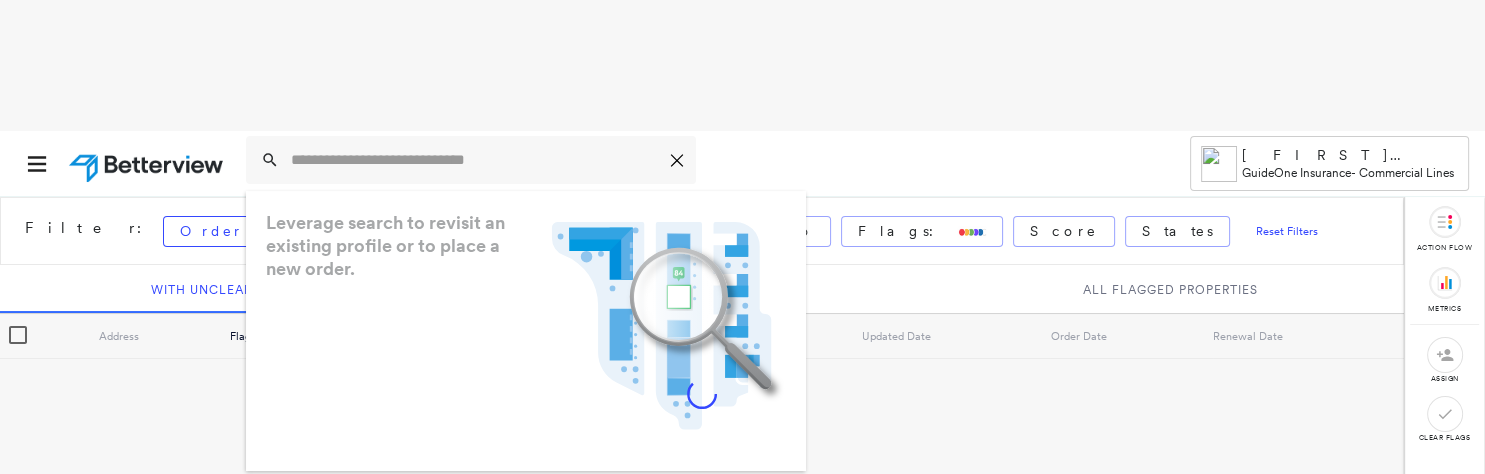 scroll, scrollTop: 200, scrollLeft: 0, axis: vertical 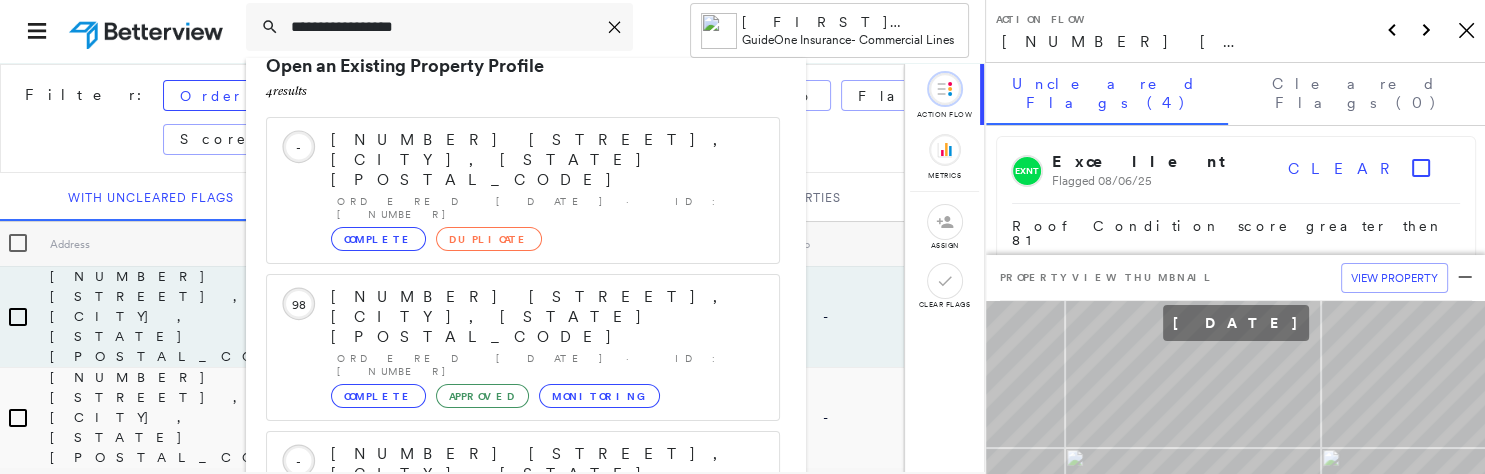 type on "**********" 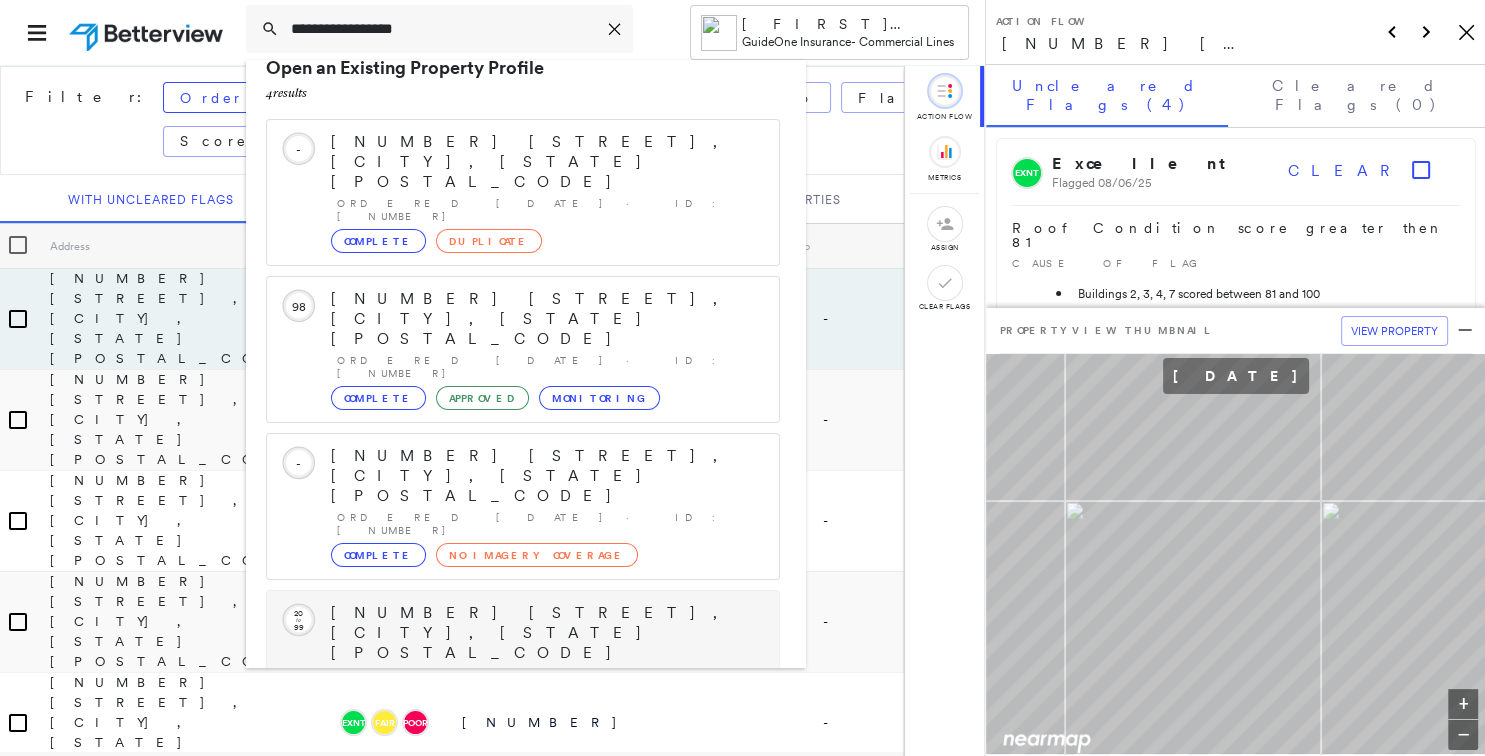 scroll, scrollTop: 2, scrollLeft: 0, axis: vertical 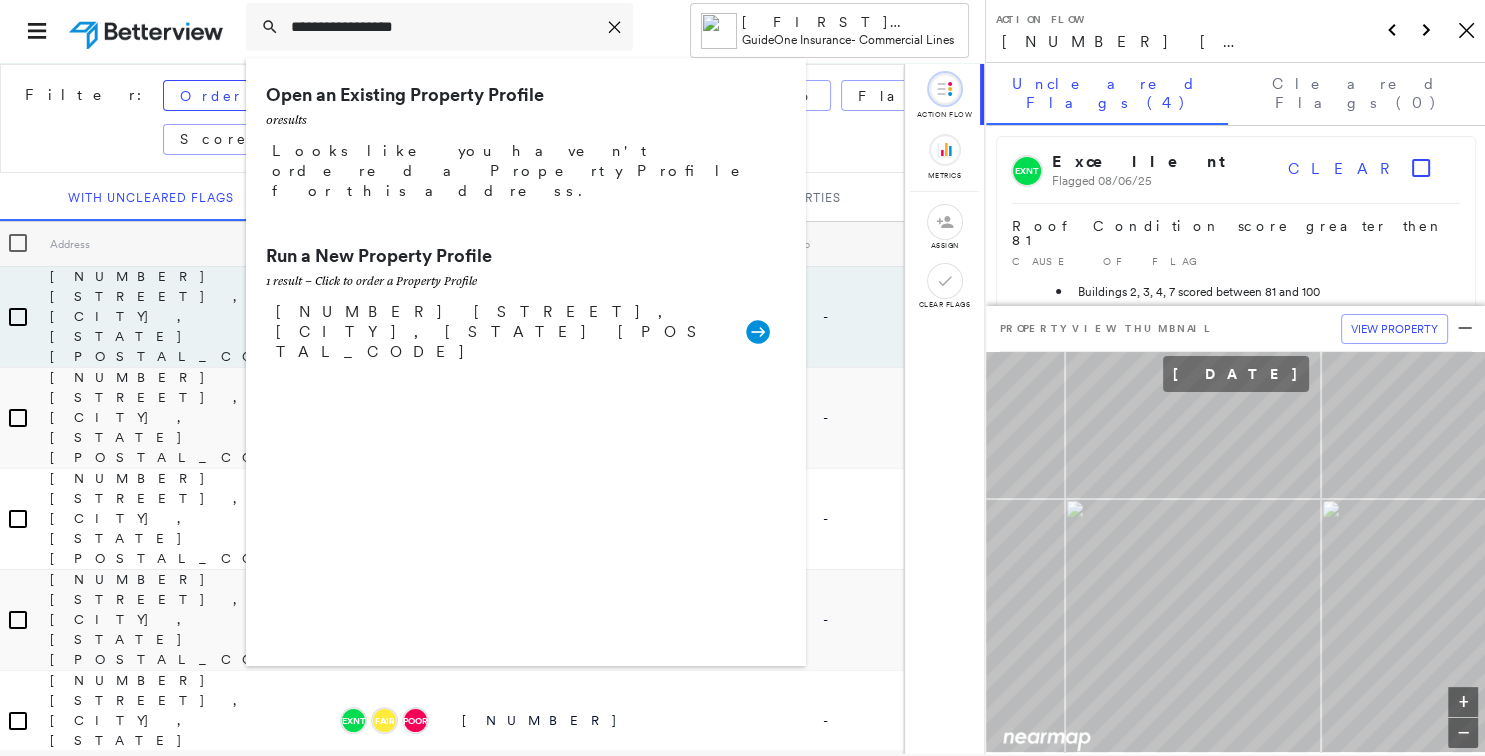 click on "27-97" at bounding box center (962, 1023) 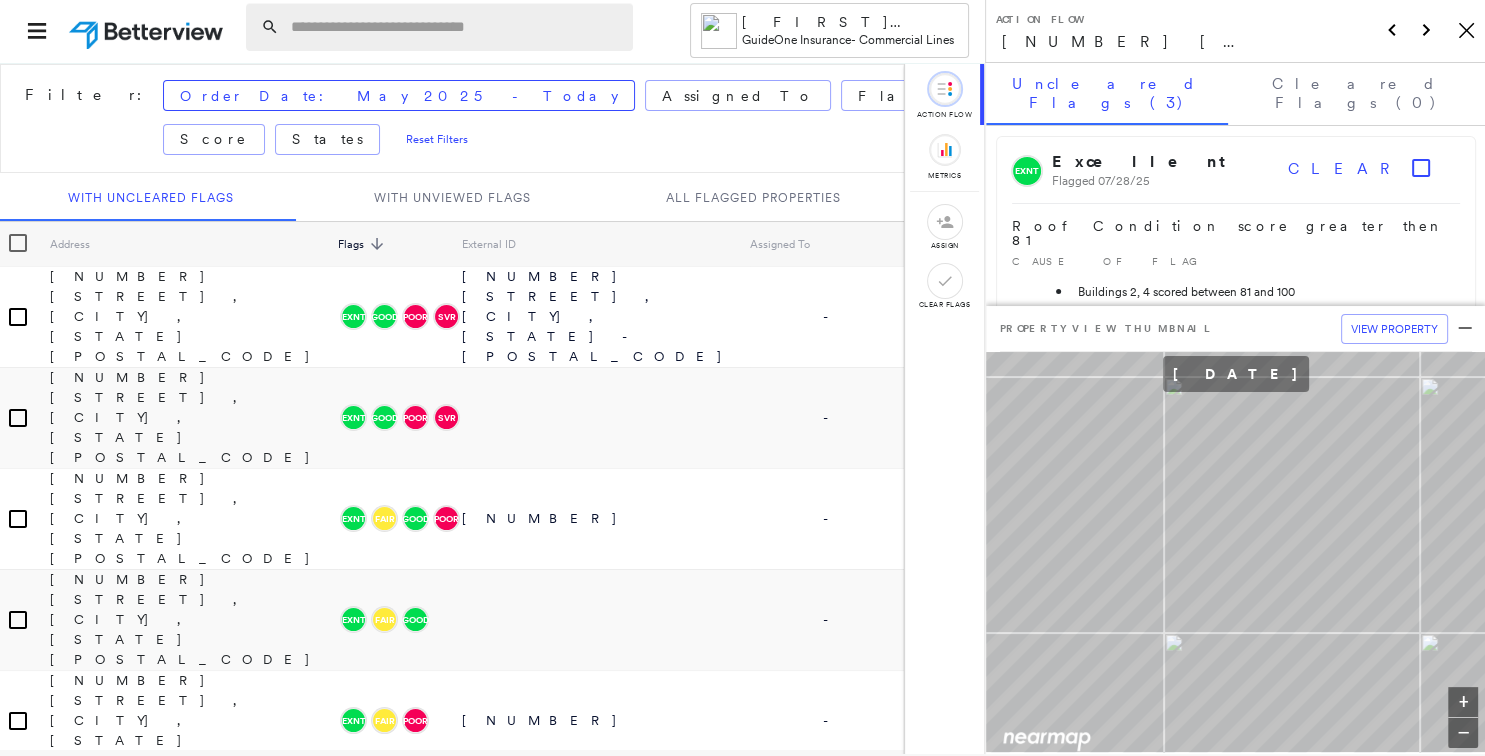 click at bounding box center (456, 27) 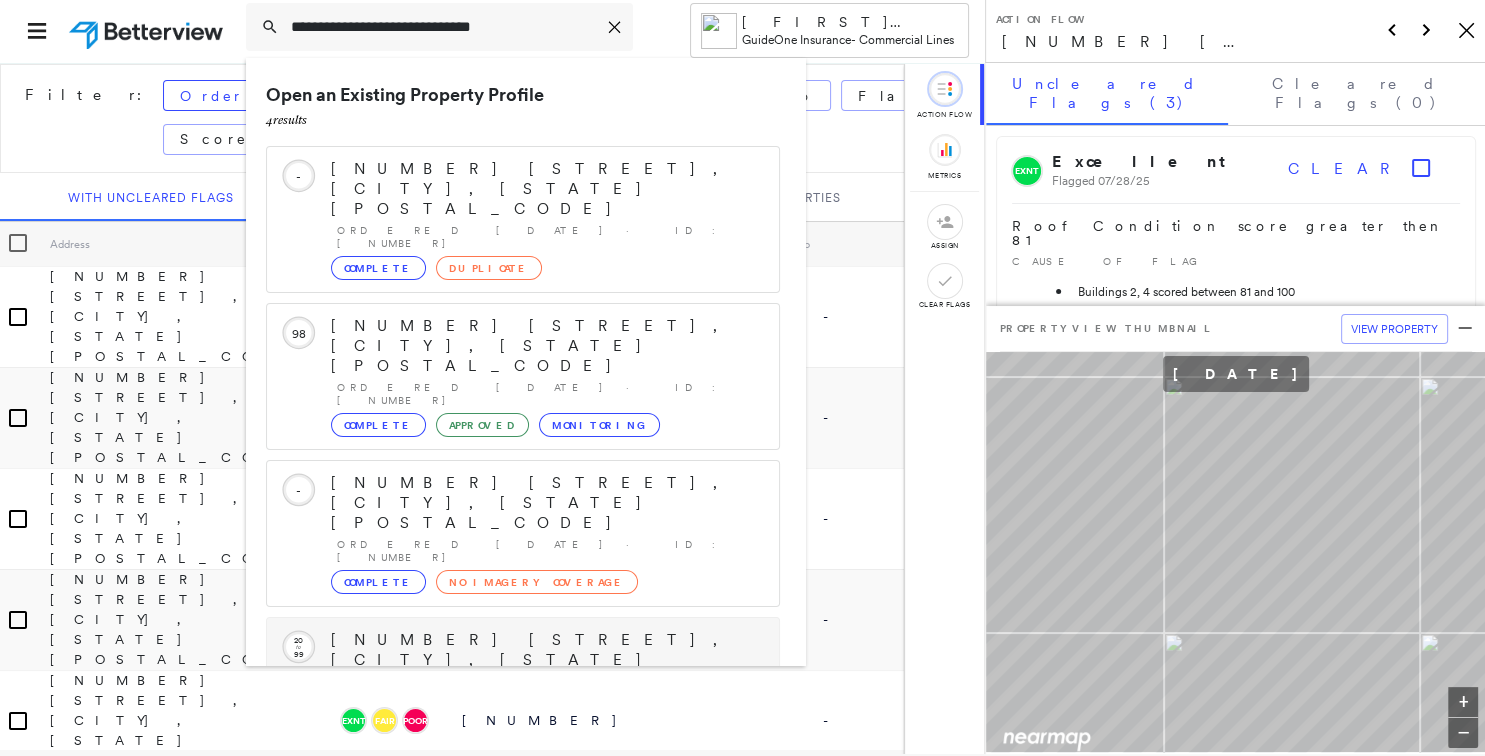 scroll, scrollTop: 29, scrollLeft: 0, axis: vertical 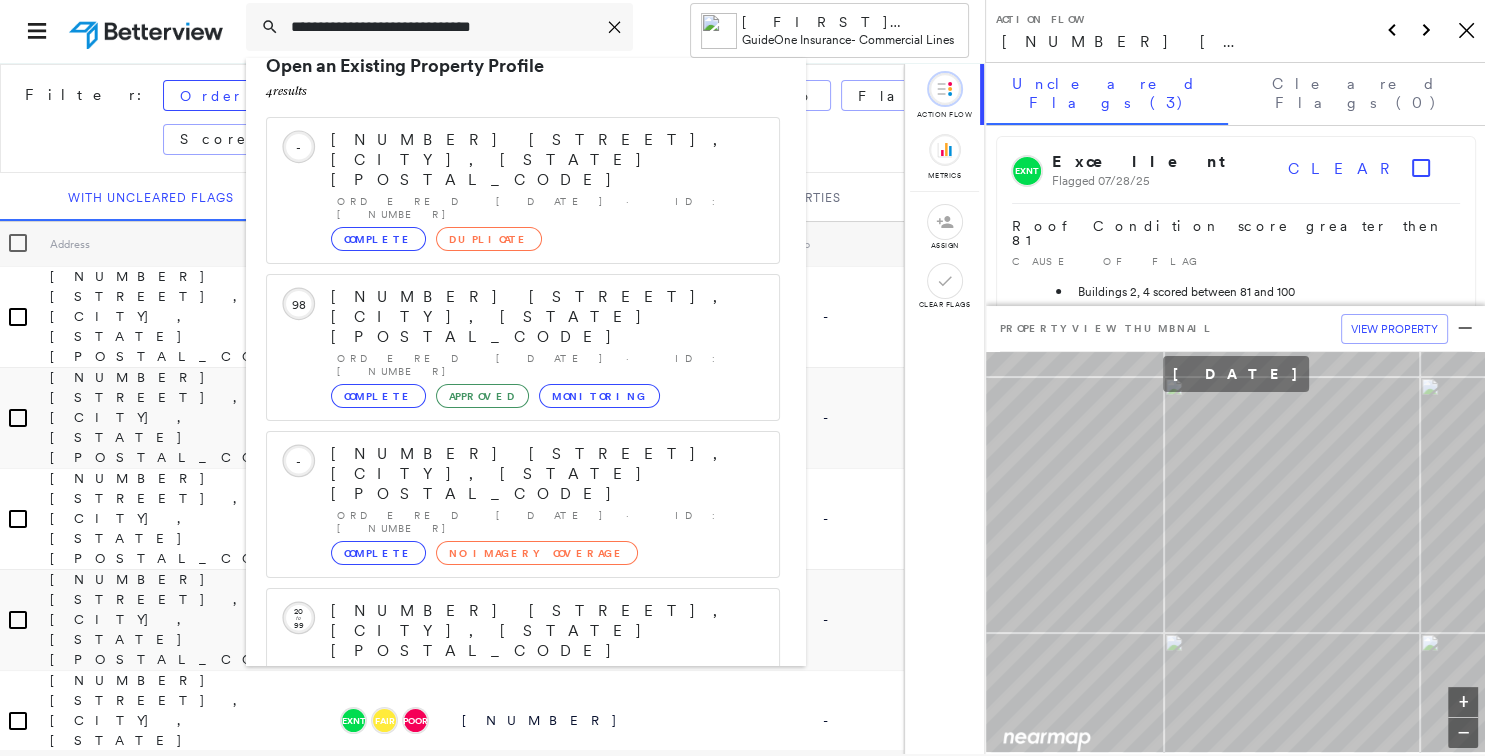 type on "**********" 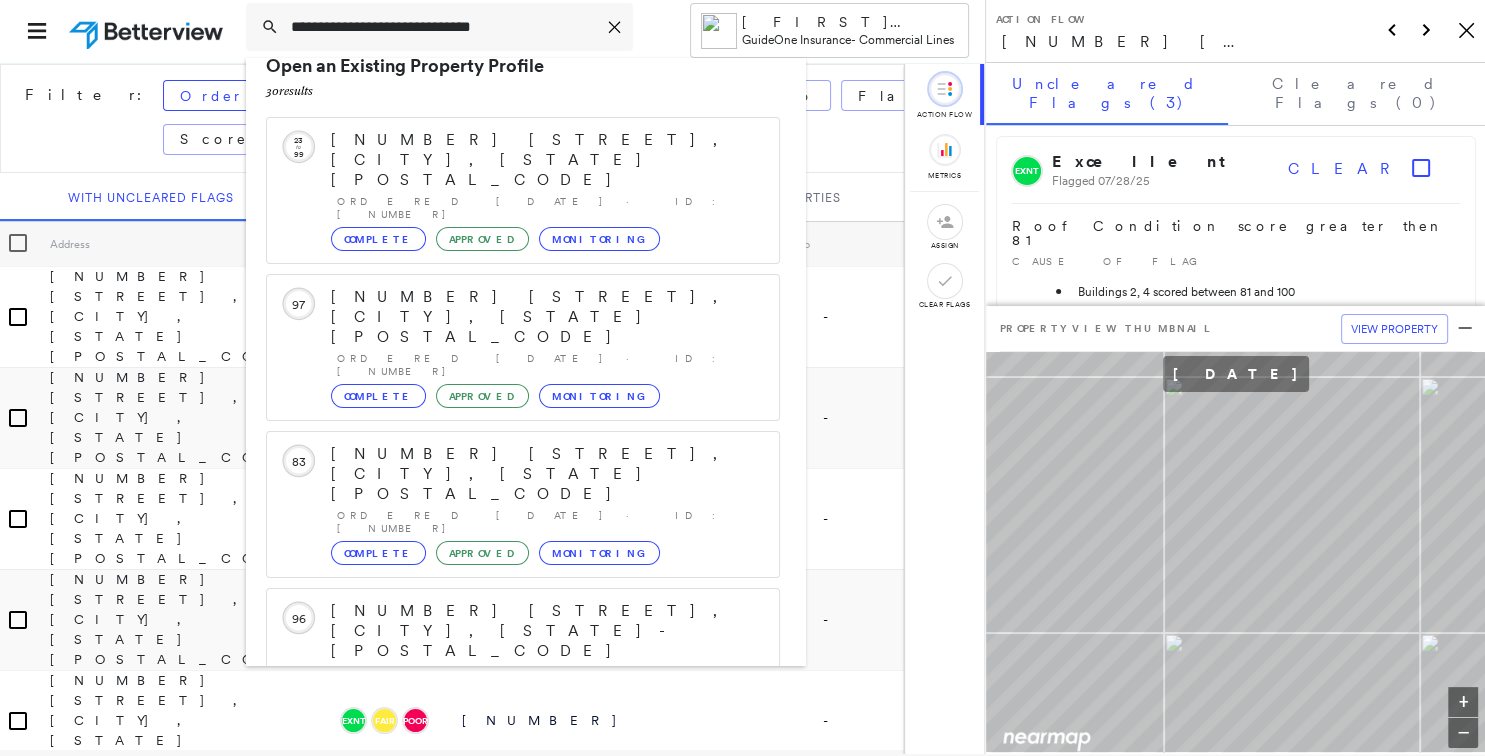 scroll, scrollTop: 209, scrollLeft: 0, axis: vertical 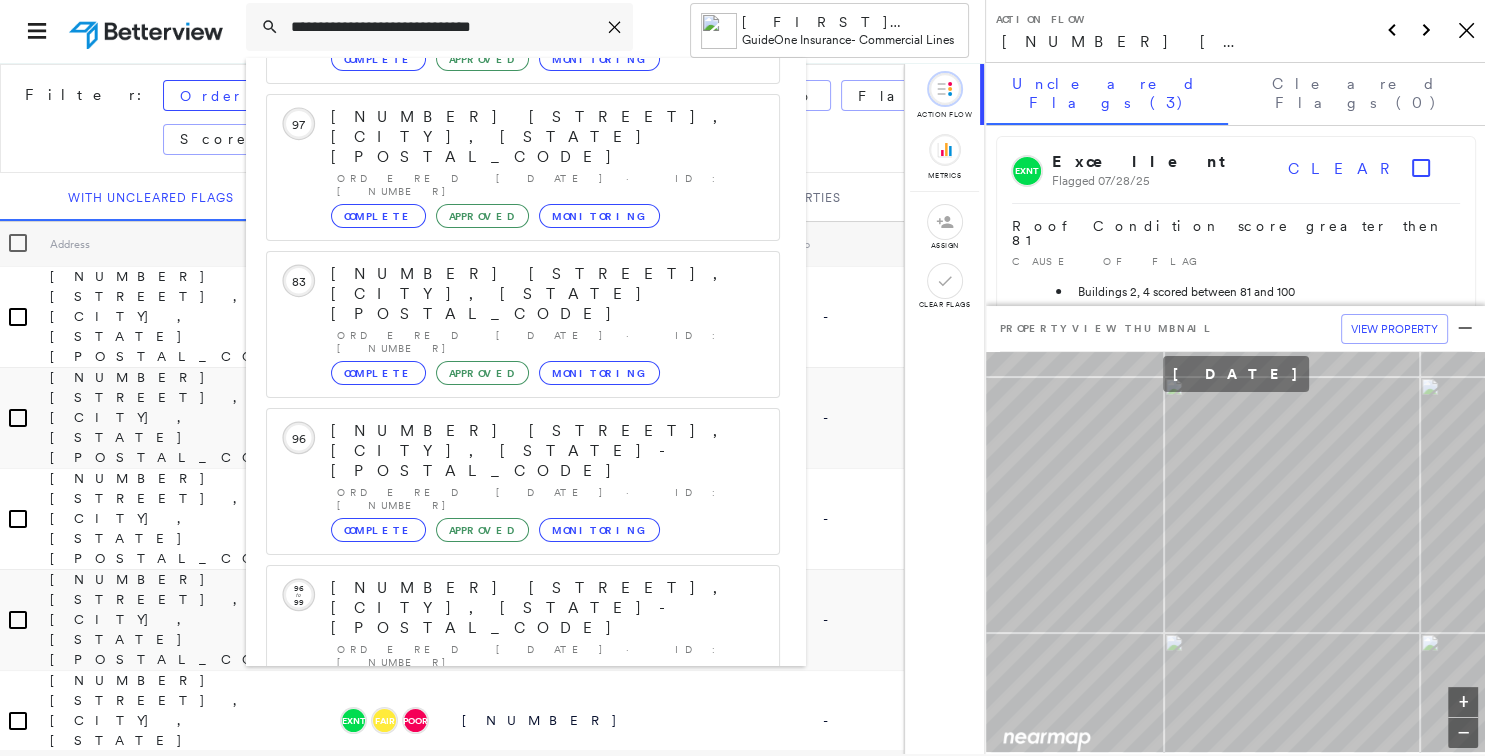 click on "[NUMBER] [STREET], [CITY], [STATE] [POSTAL_CODE]" at bounding box center [501, 900] 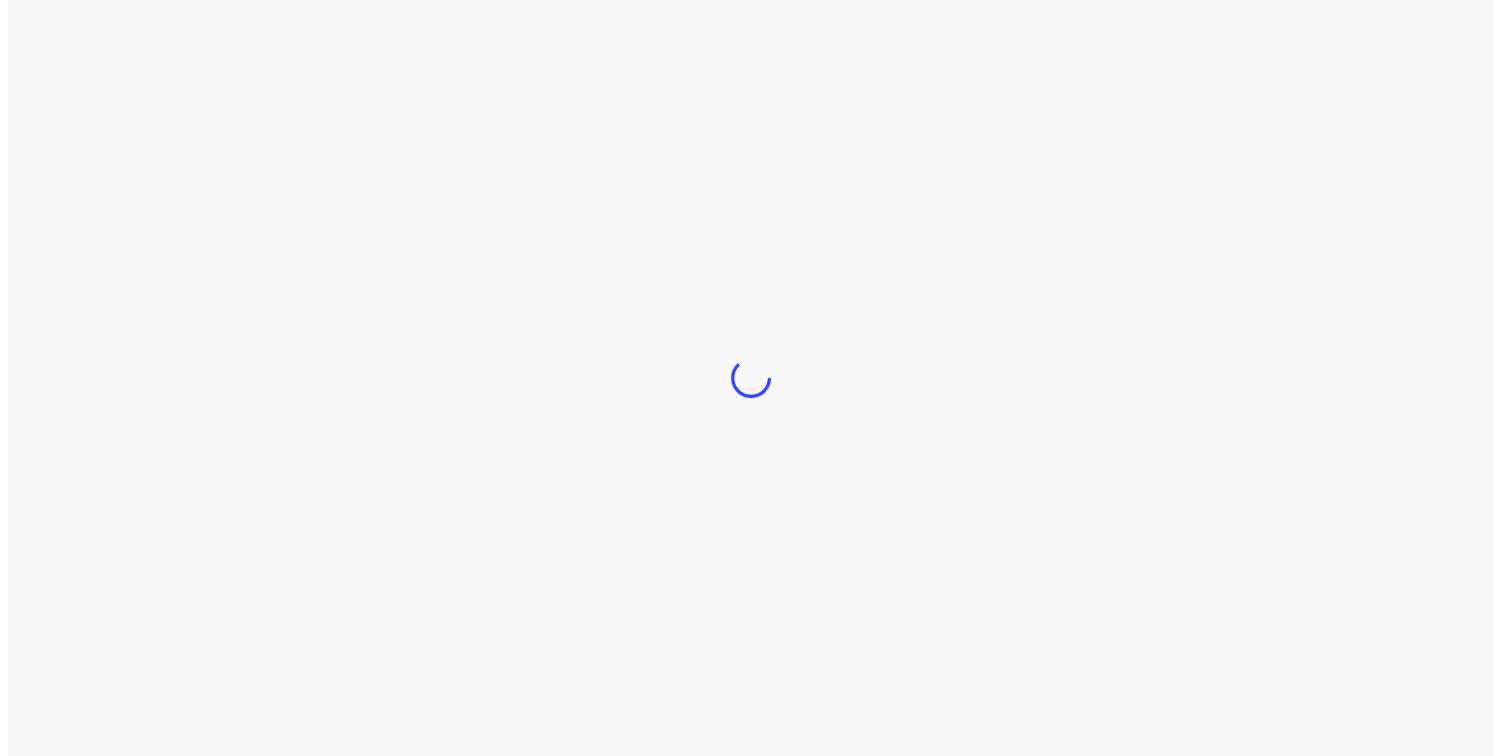 scroll, scrollTop: 0, scrollLeft: 0, axis: both 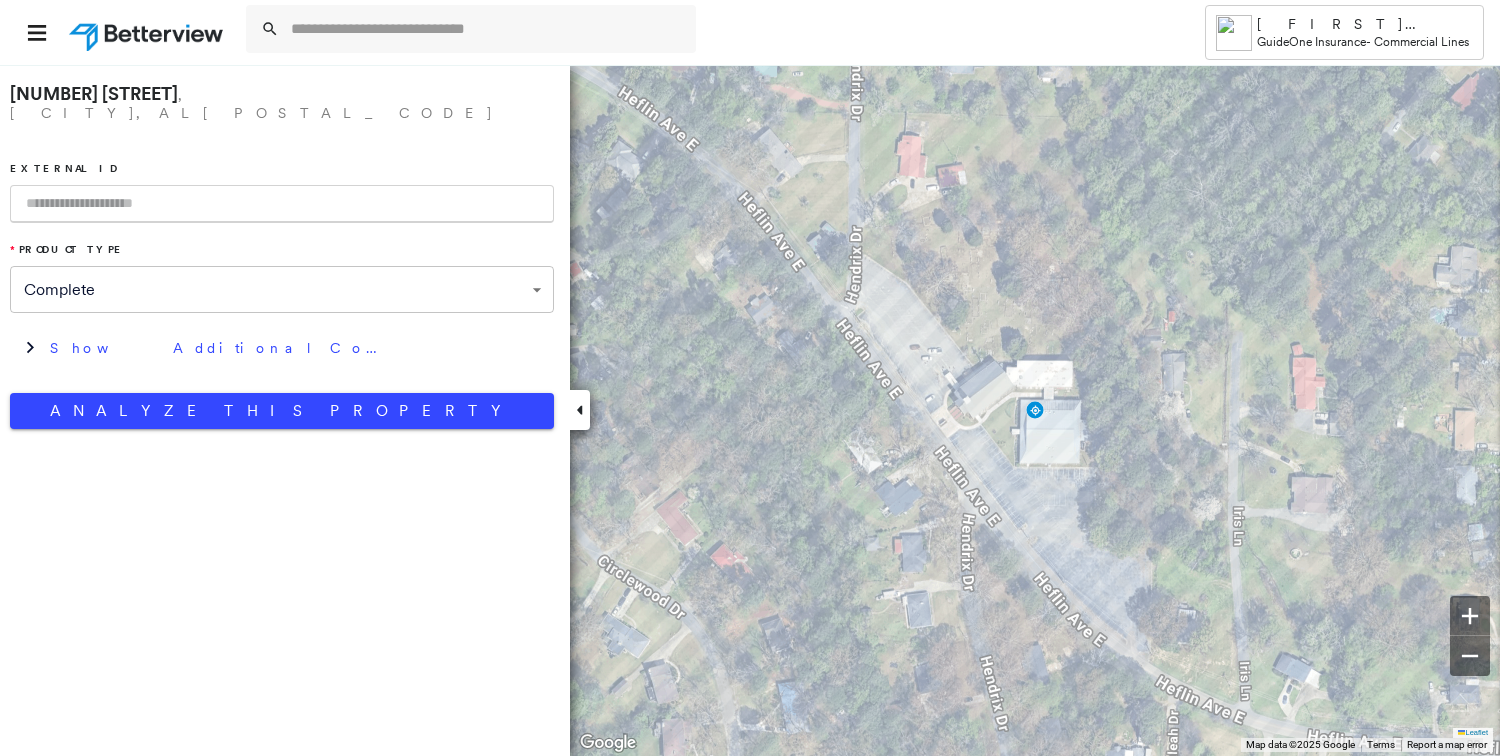 click at bounding box center [282, 204] 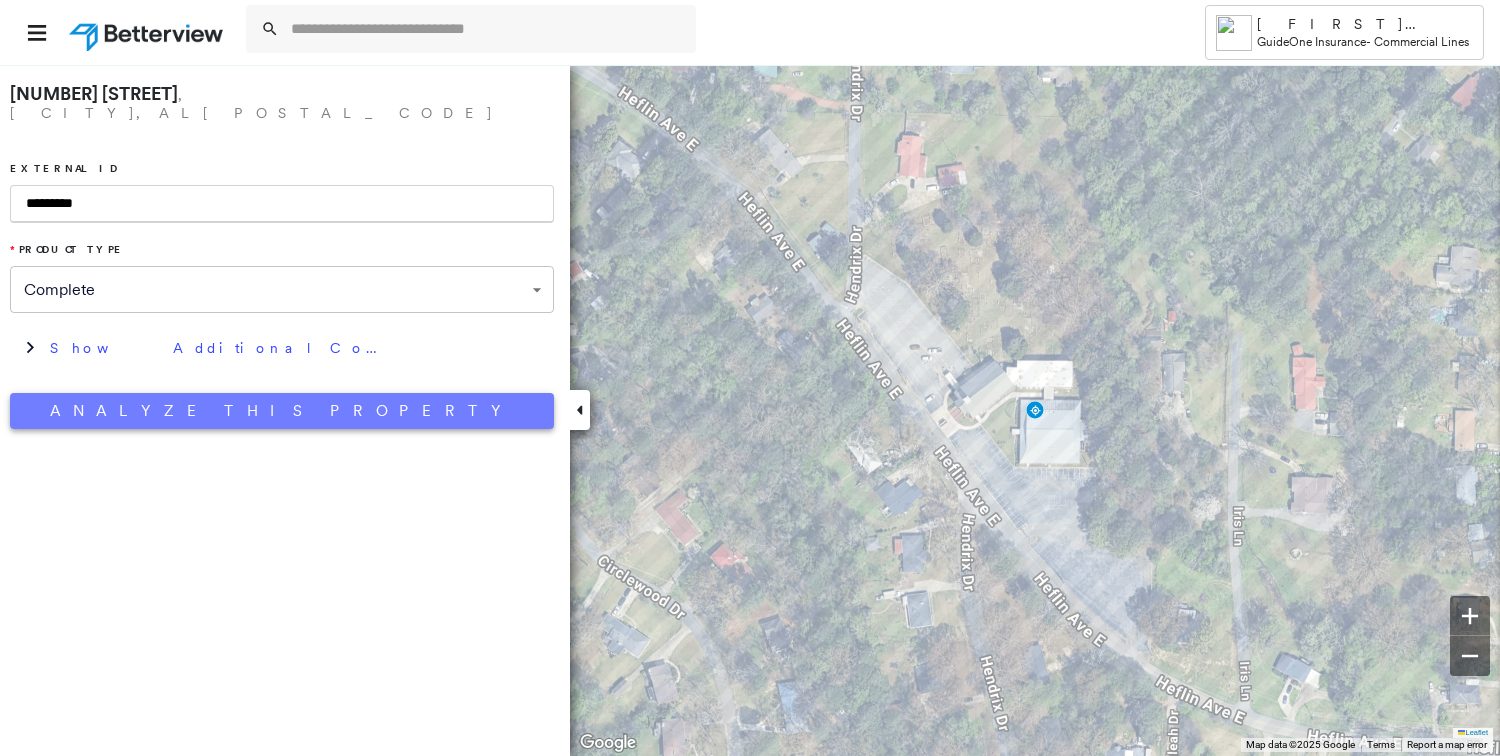 type on "*********" 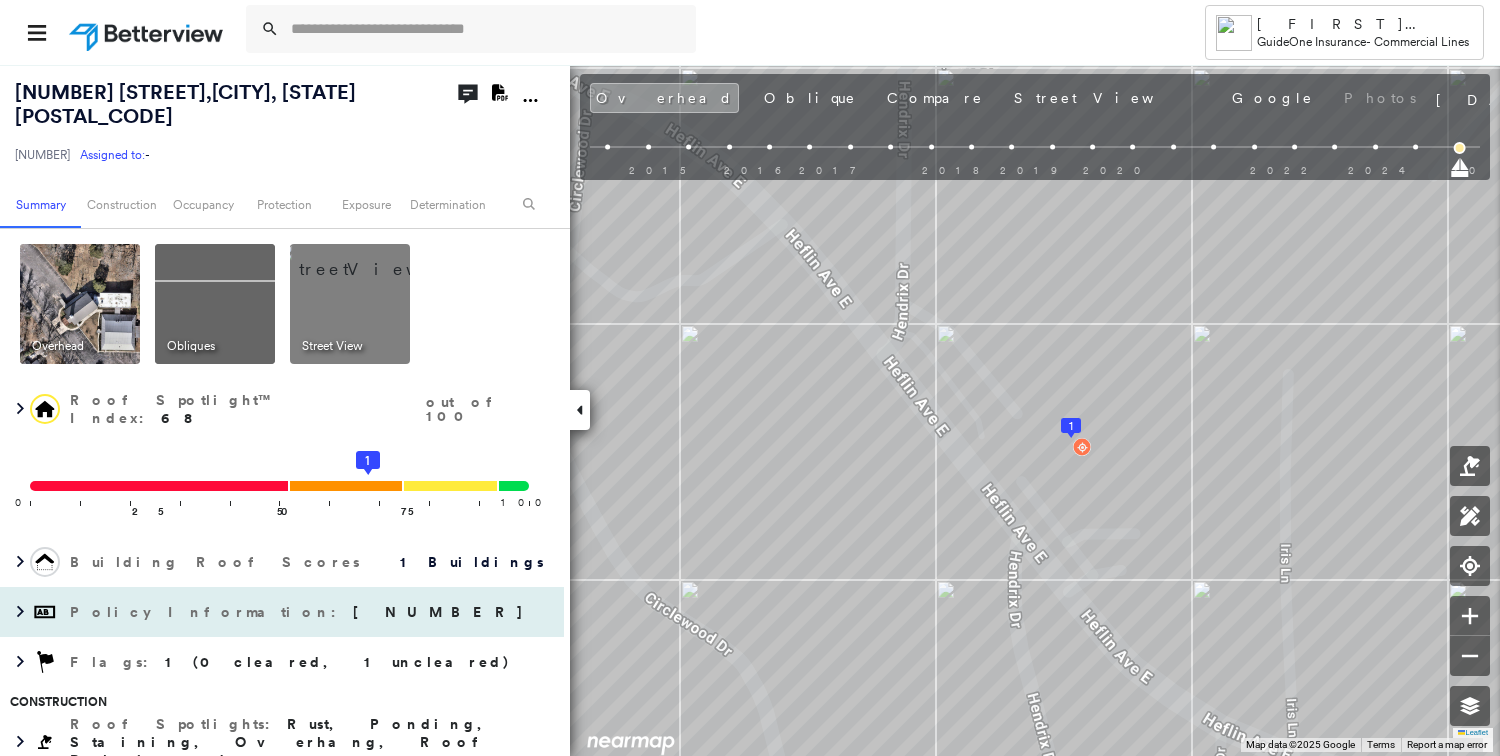 scroll, scrollTop: 200, scrollLeft: 0, axis: vertical 